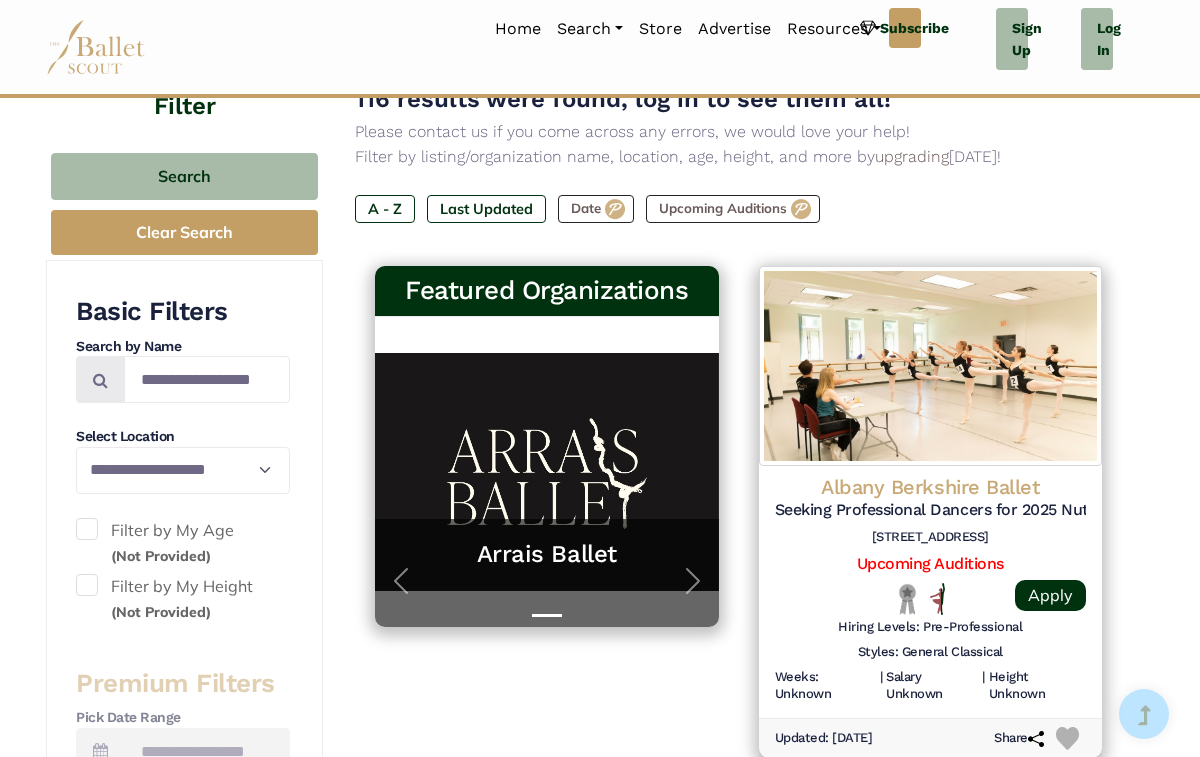scroll, scrollTop: 584, scrollLeft: 0, axis: vertical 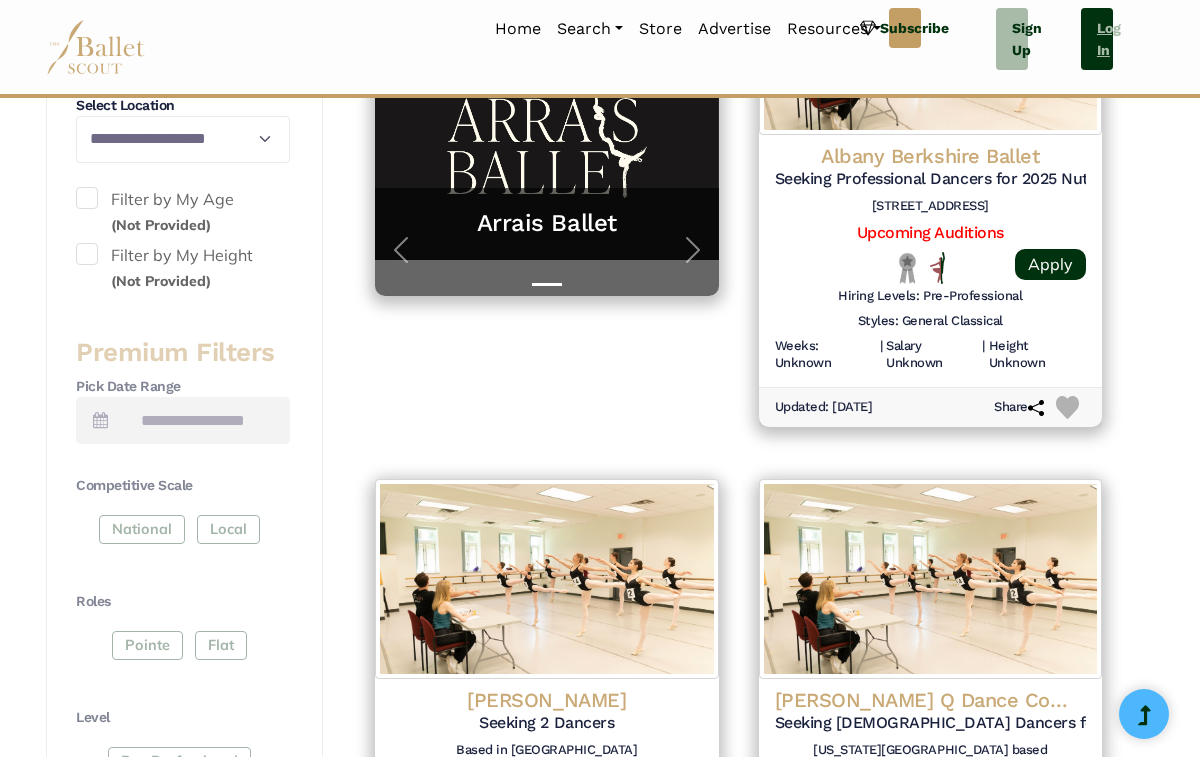 click on "Log In" at bounding box center [1097, 39] 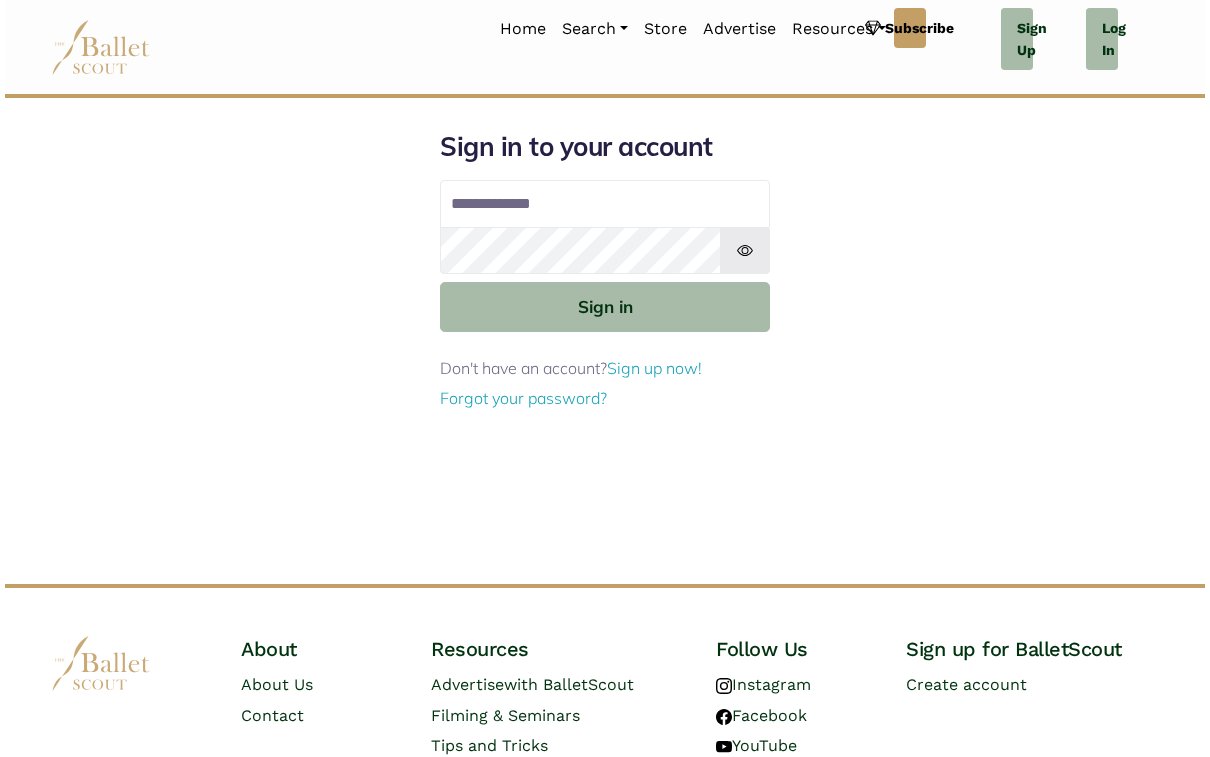 scroll, scrollTop: 0, scrollLeft: 0, axis: both 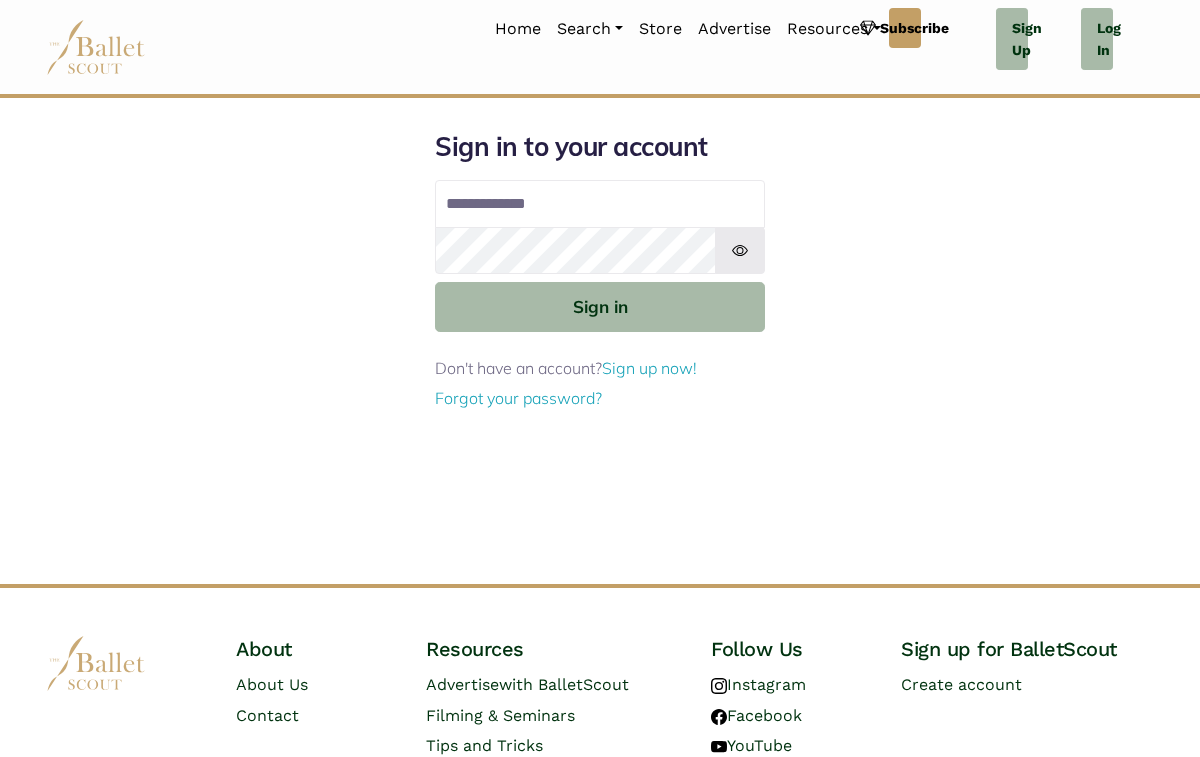 click on "Email address" at bounding box center [600, 204] 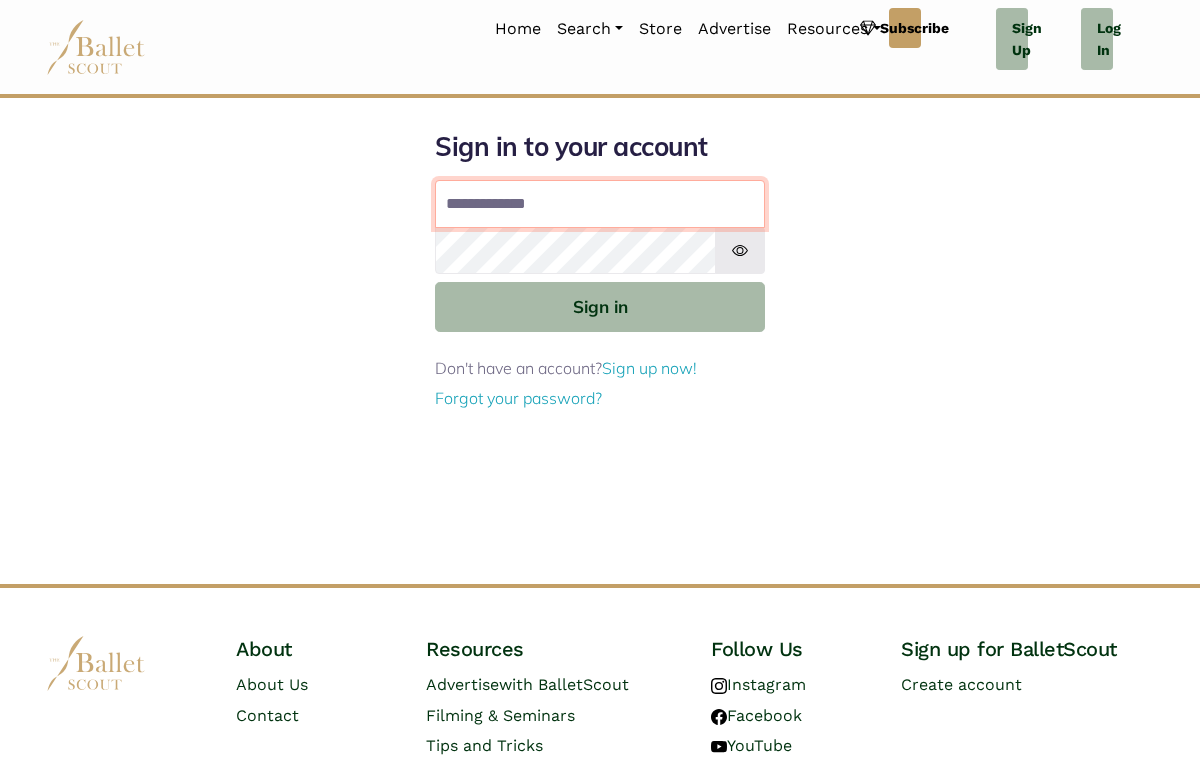 type on "**********" 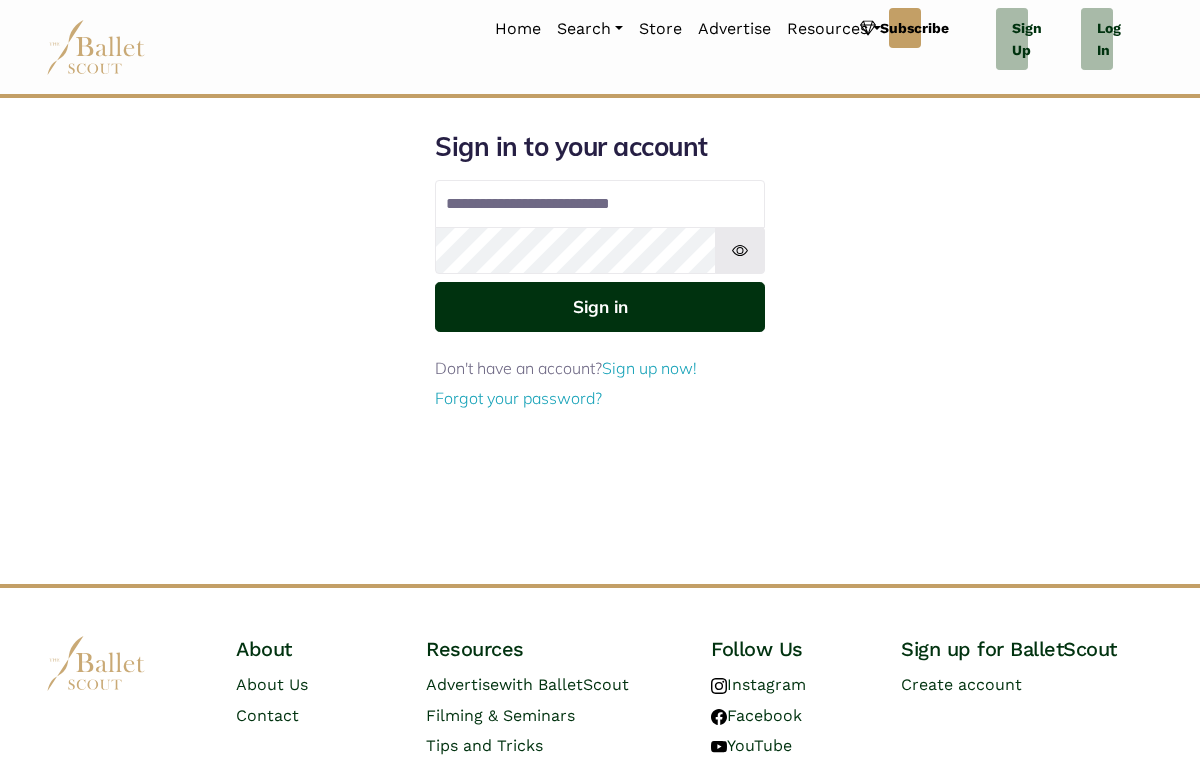 click on "Sign in" at bounding box center (600, 306) 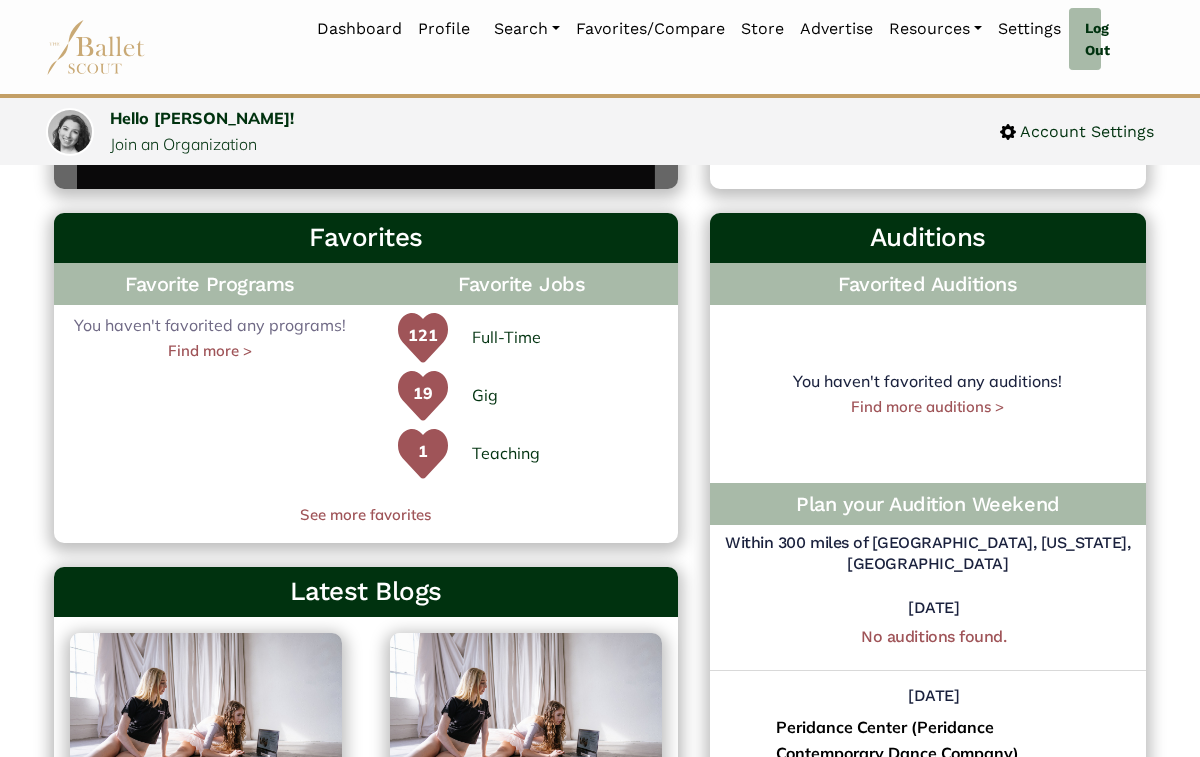 scroll, scrollTop: 0, scrollLeft: 0, axis: both 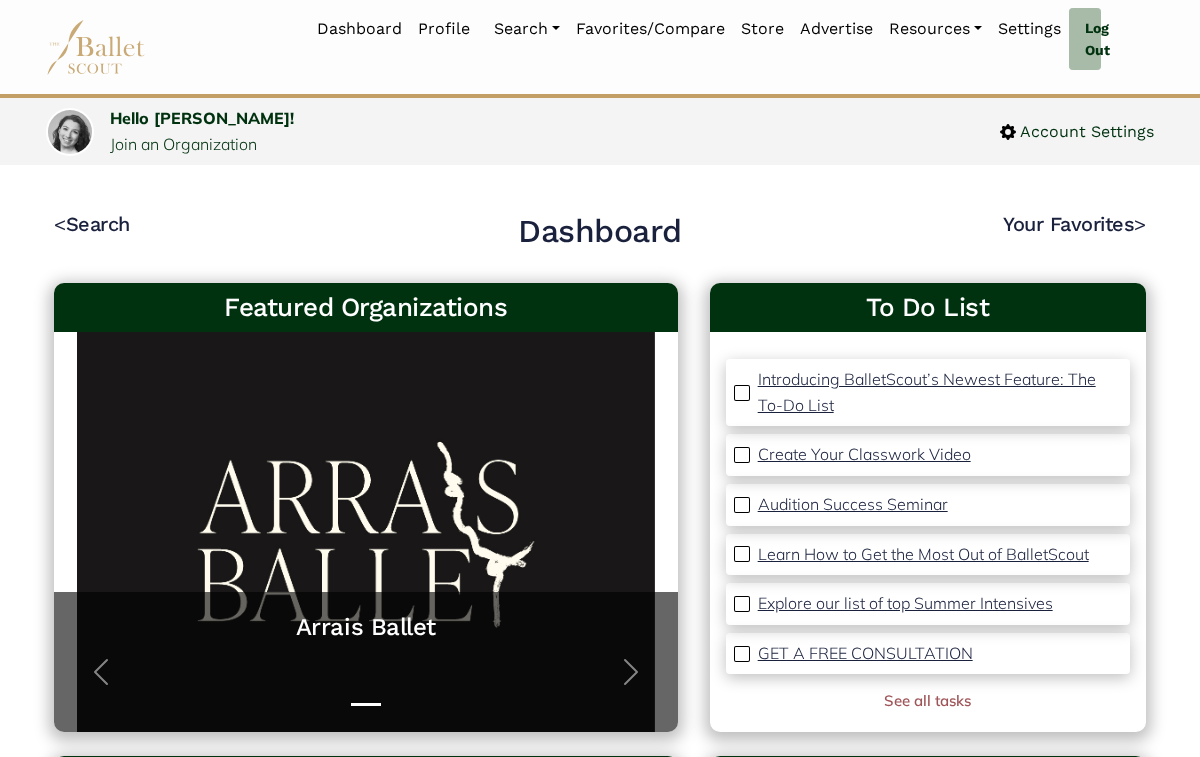 click on "Jobs" at bounding box center (0, 0) 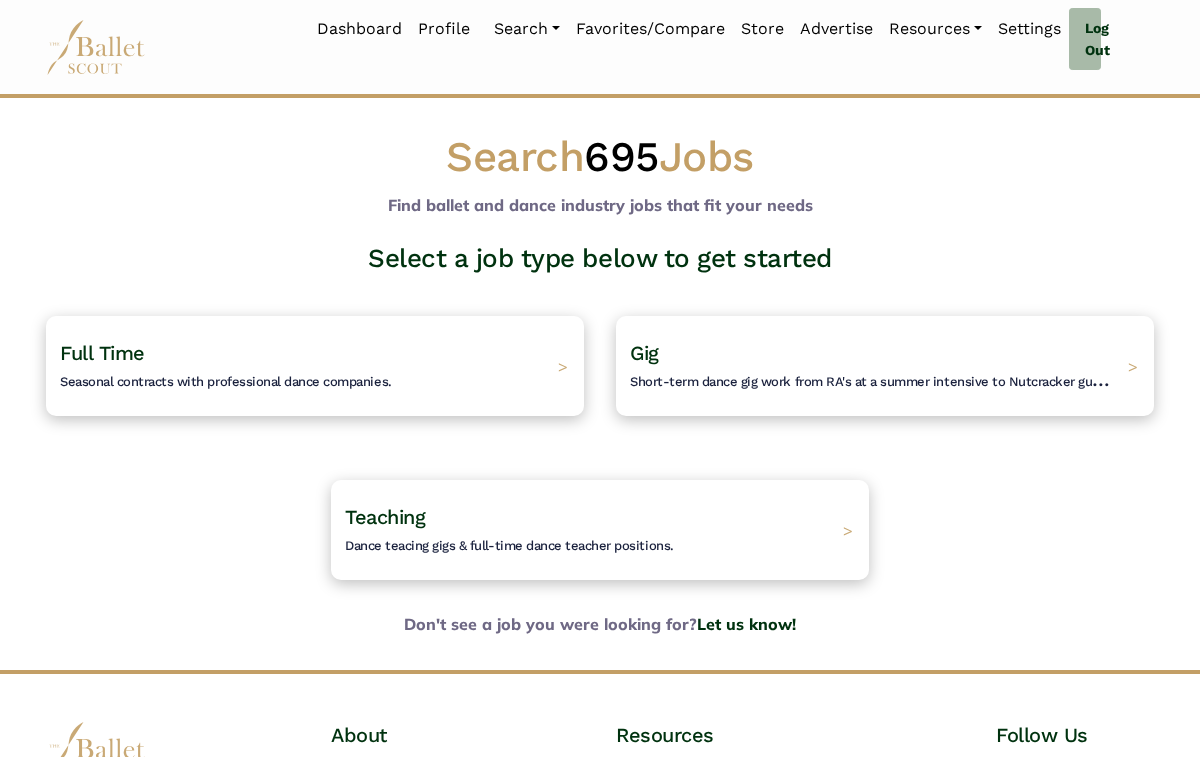 scroll, scrollTop: 0, scrollLeft: 0, axis: both 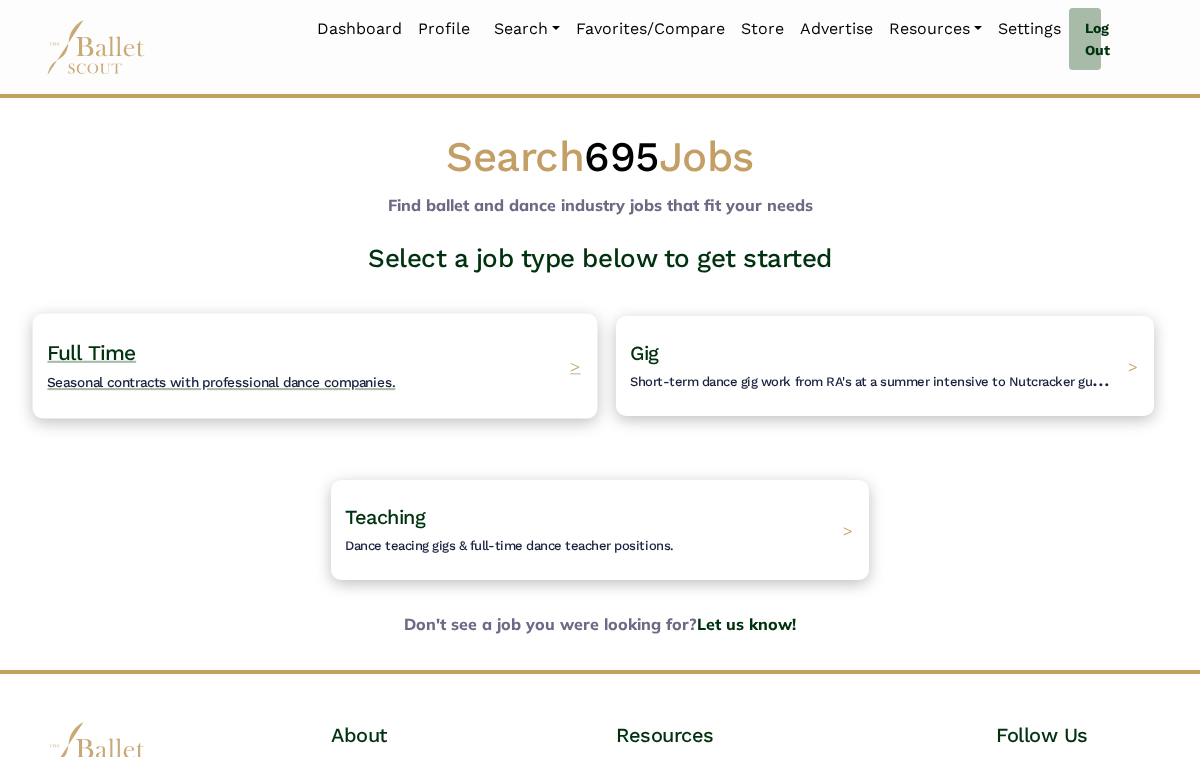 click on "Full Time Seasonal
contracts with professional dance companies.
>" at bounding box center (315, 366) 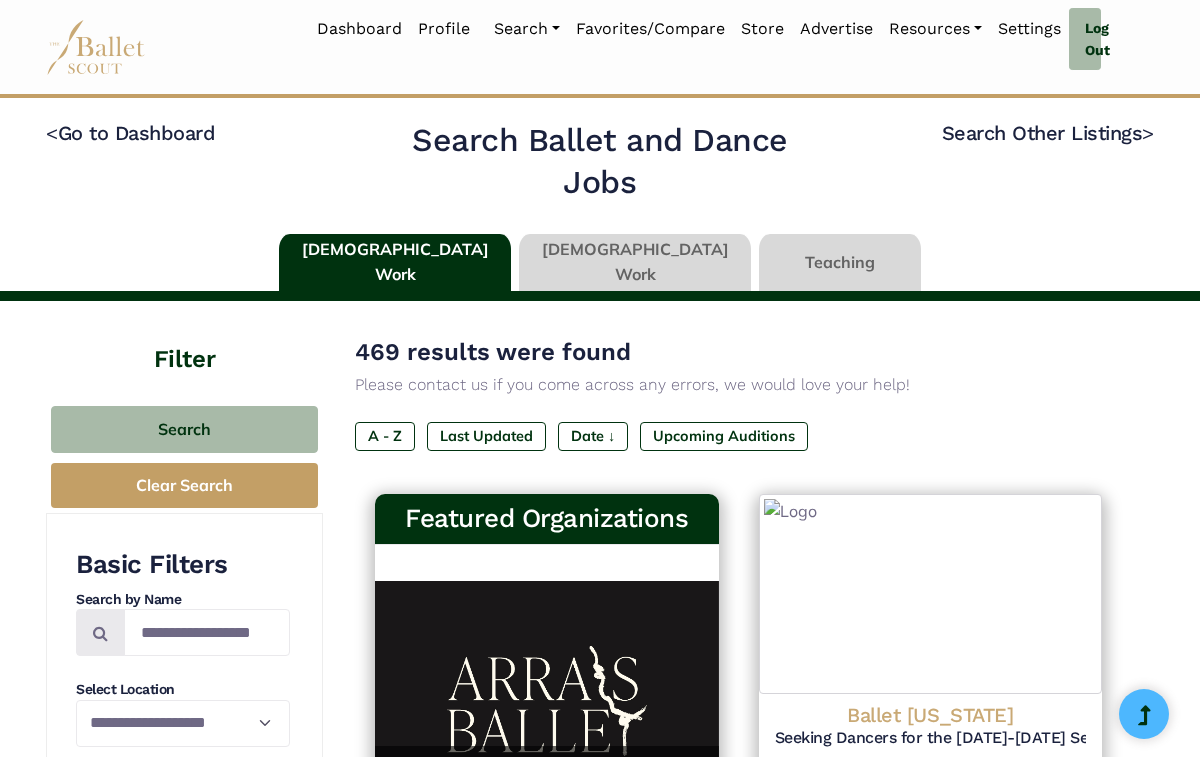 scroll, scrollTop: 0, scrollLeft: 0, axis: both 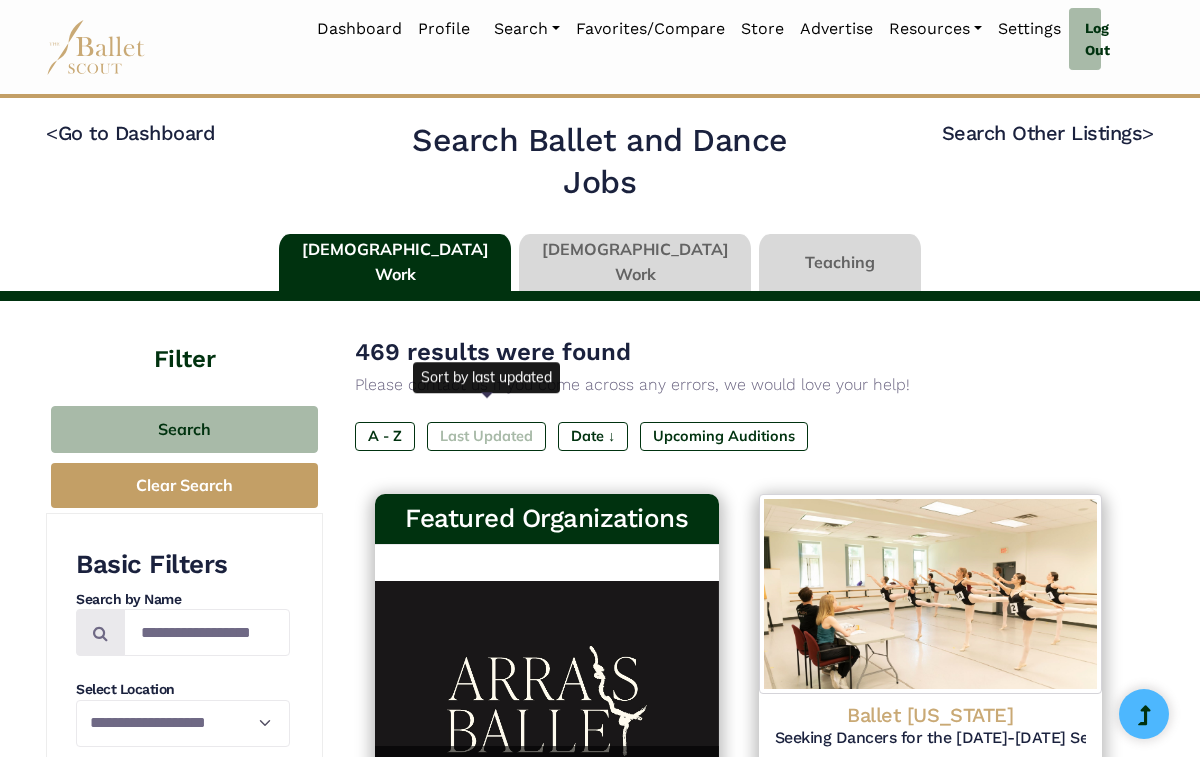 click on "Last Updated" at bounding box center (486, 436) 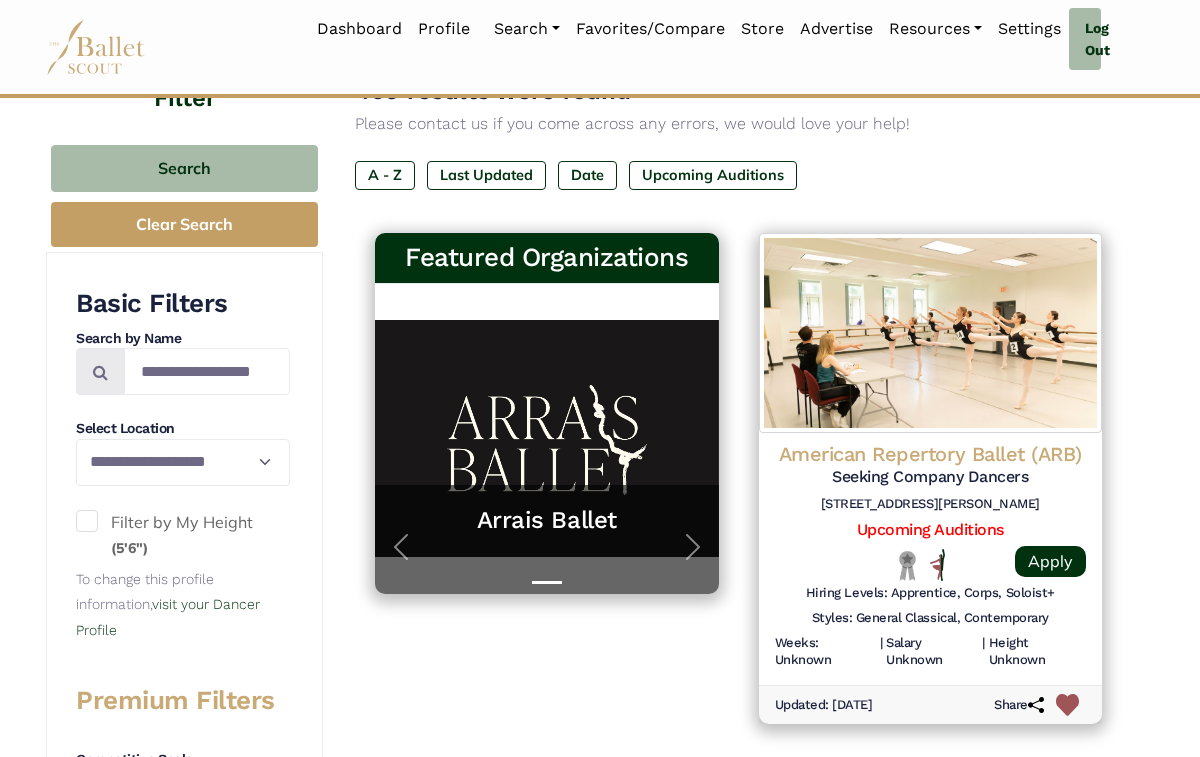scroll, scrollTop: 265, scrollLeft: 0, axis: vertical 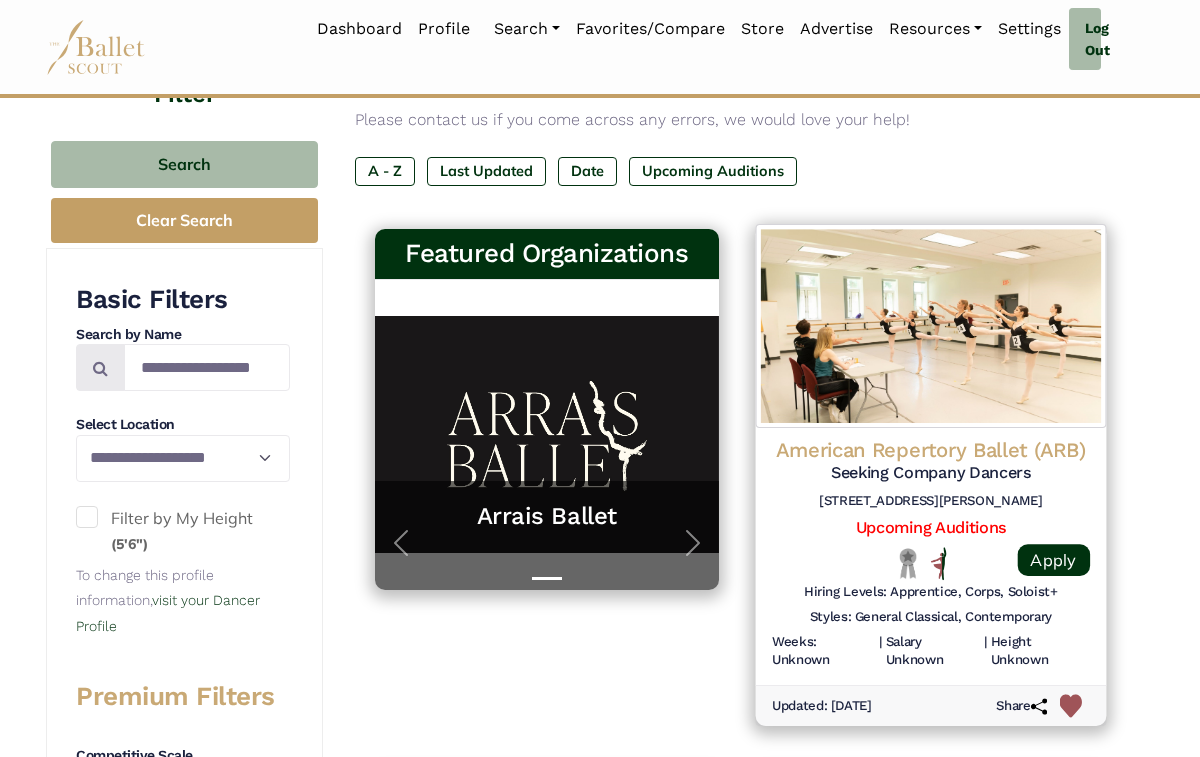 click at bounding box center (930, 326) 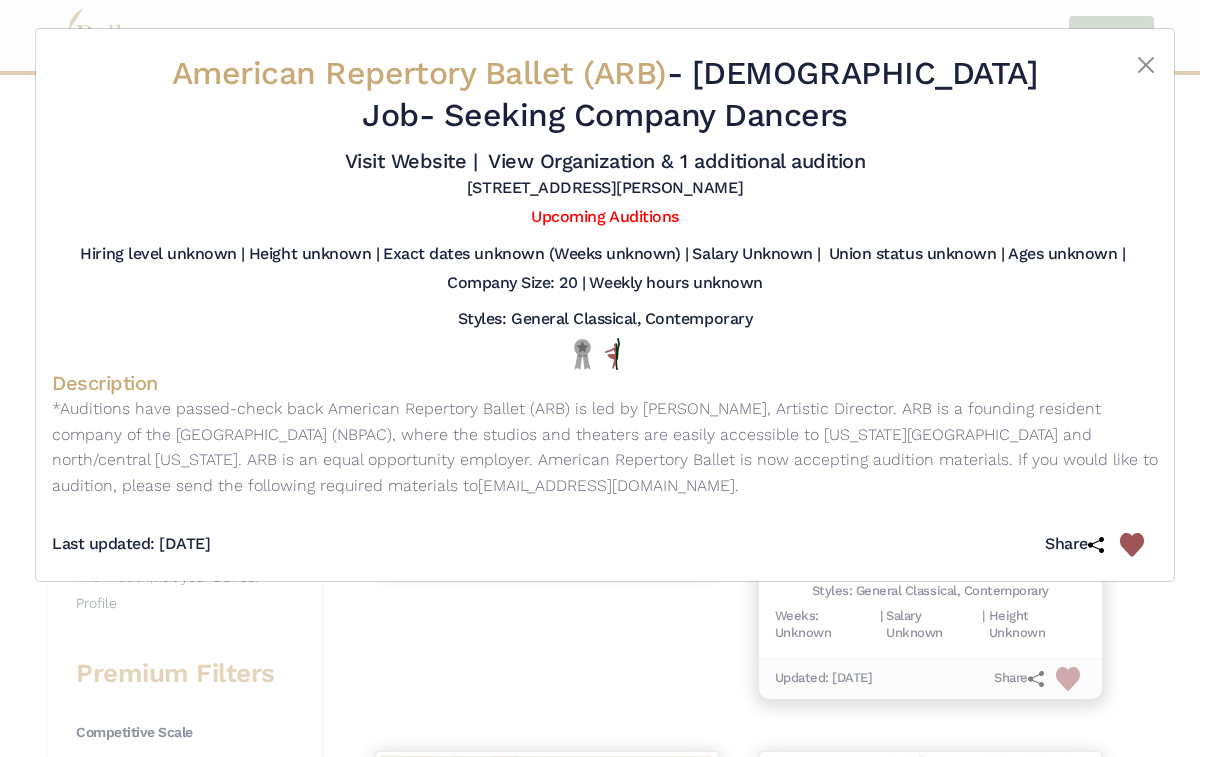 click on "American Repertory Ballet (ARB)
-
Full Time Job
- Seeking Company Dancers
Visit Website |
View Organization
& 1 additional audition" at bounding box center (605, 378) 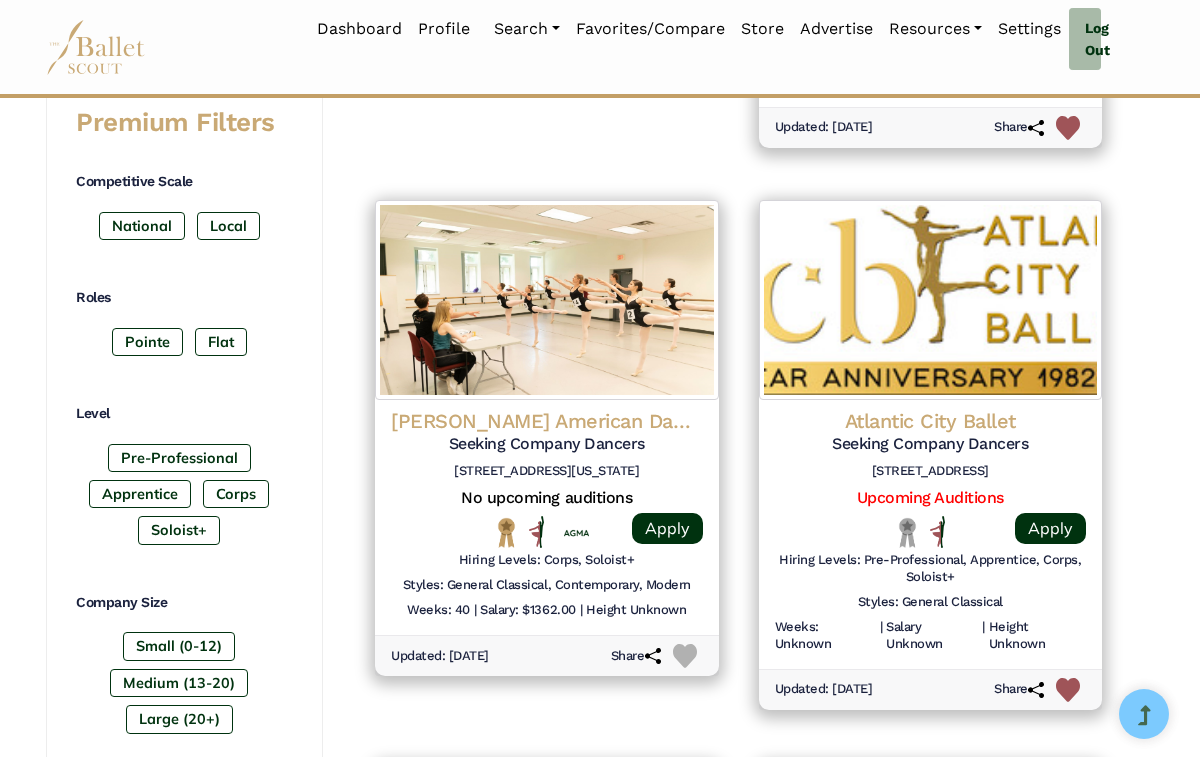 scroll, scrollTop: 916, scrollLeft: 0, axis: vertical 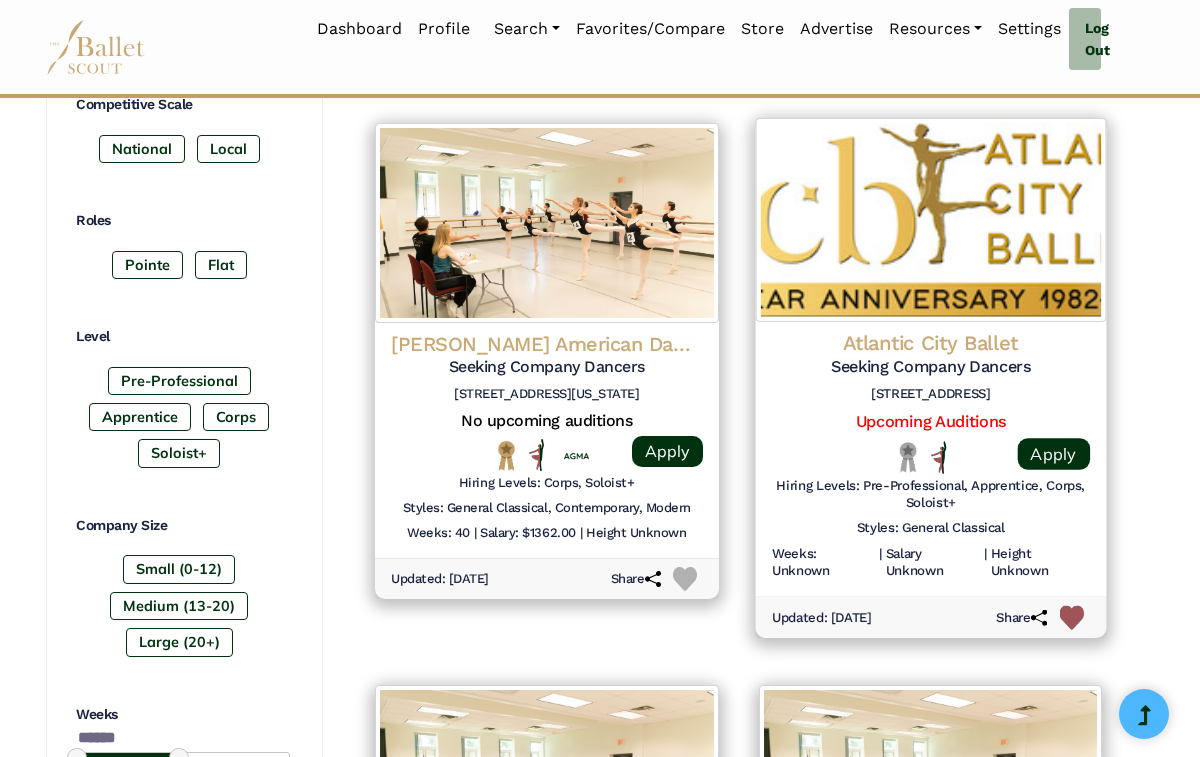 click on "Seeking Company Dancers" at bounding box center (931, -178) 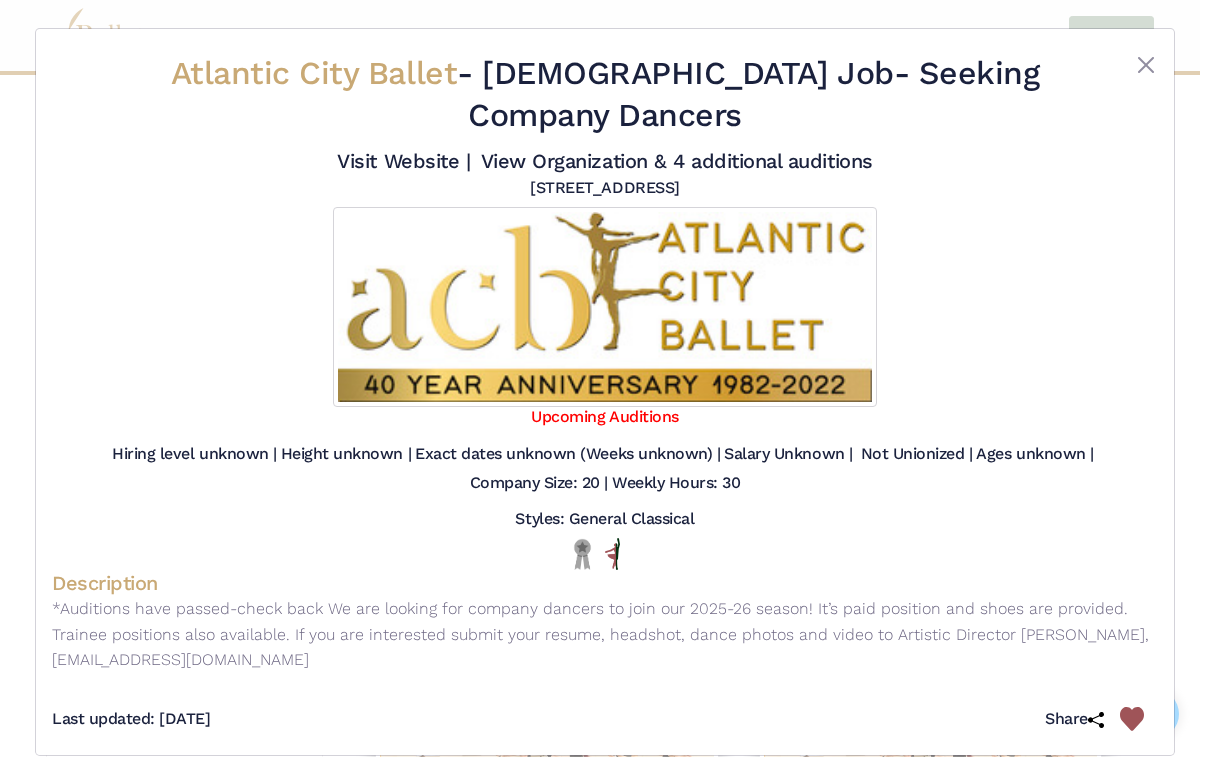 click on "Atlantic City Ballet
-
Full Time Job
- Seeking Company Dancers
Visit Website |
View Organization
& 4 additional auditions" at bounding box center [605, 378] 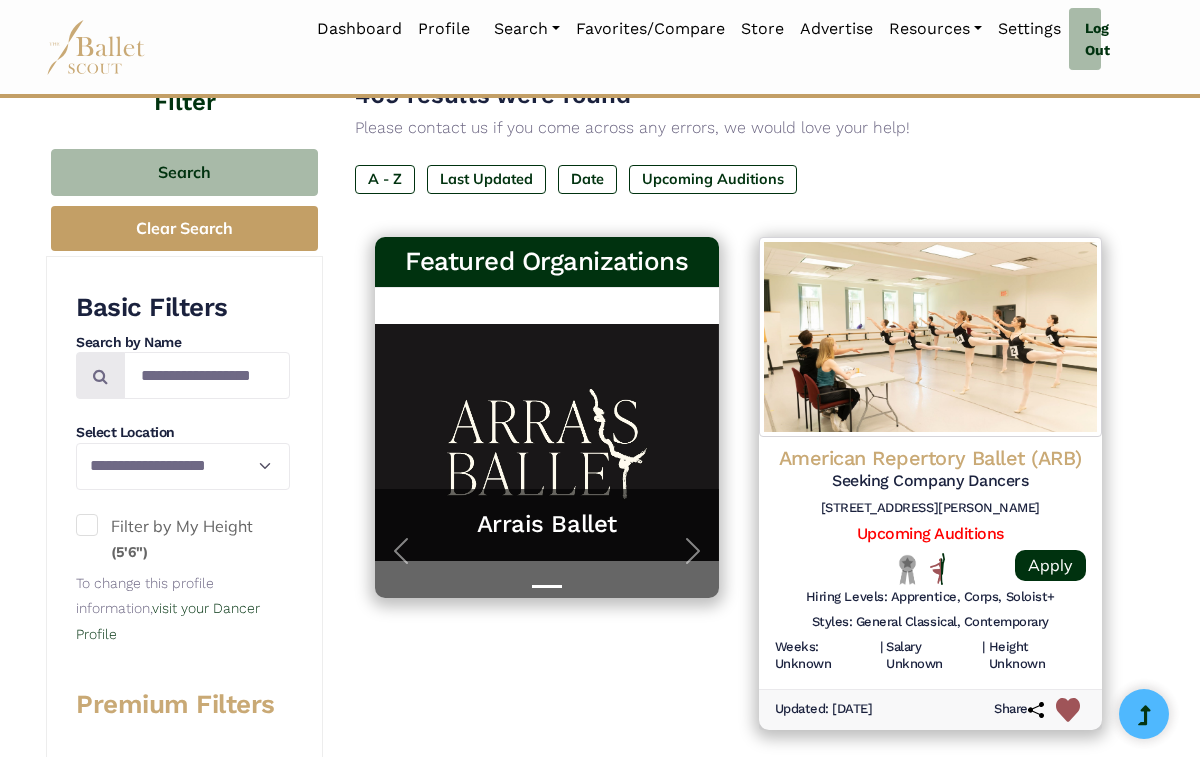 scroll, scrollTop: 0, scrollLeft: 0, axis: both 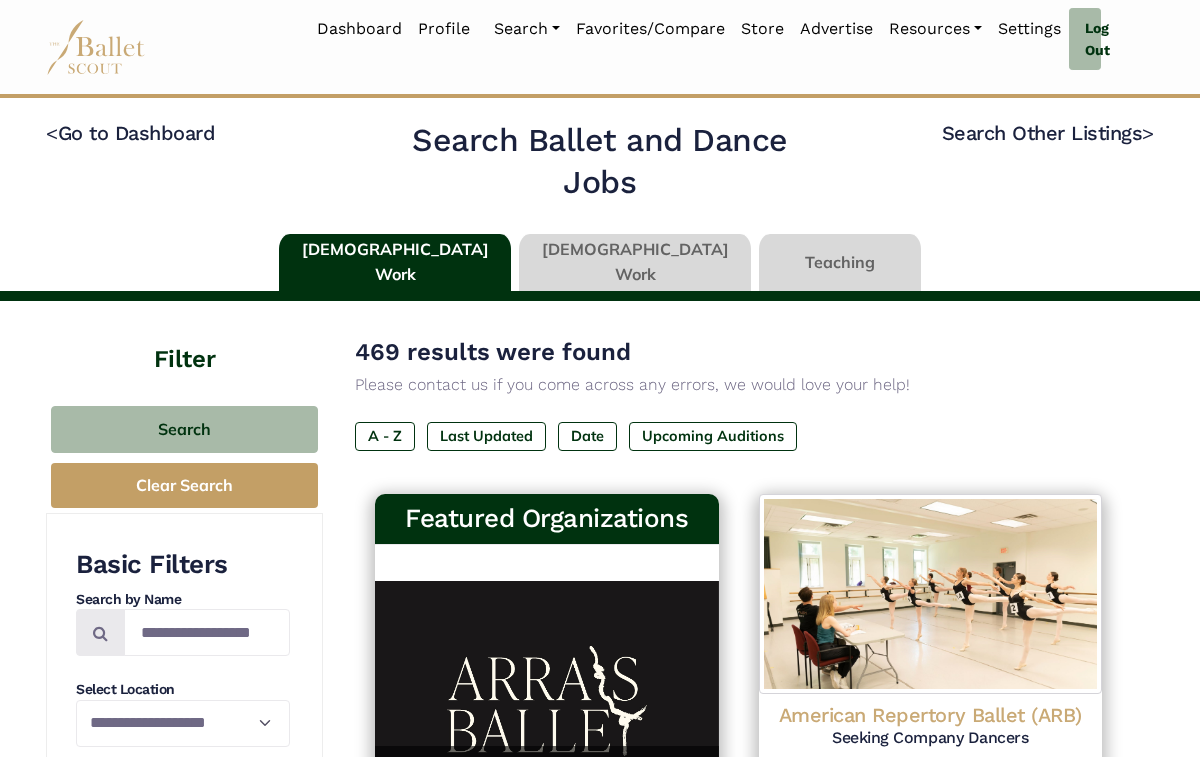 click at bounding box center [635, 262] 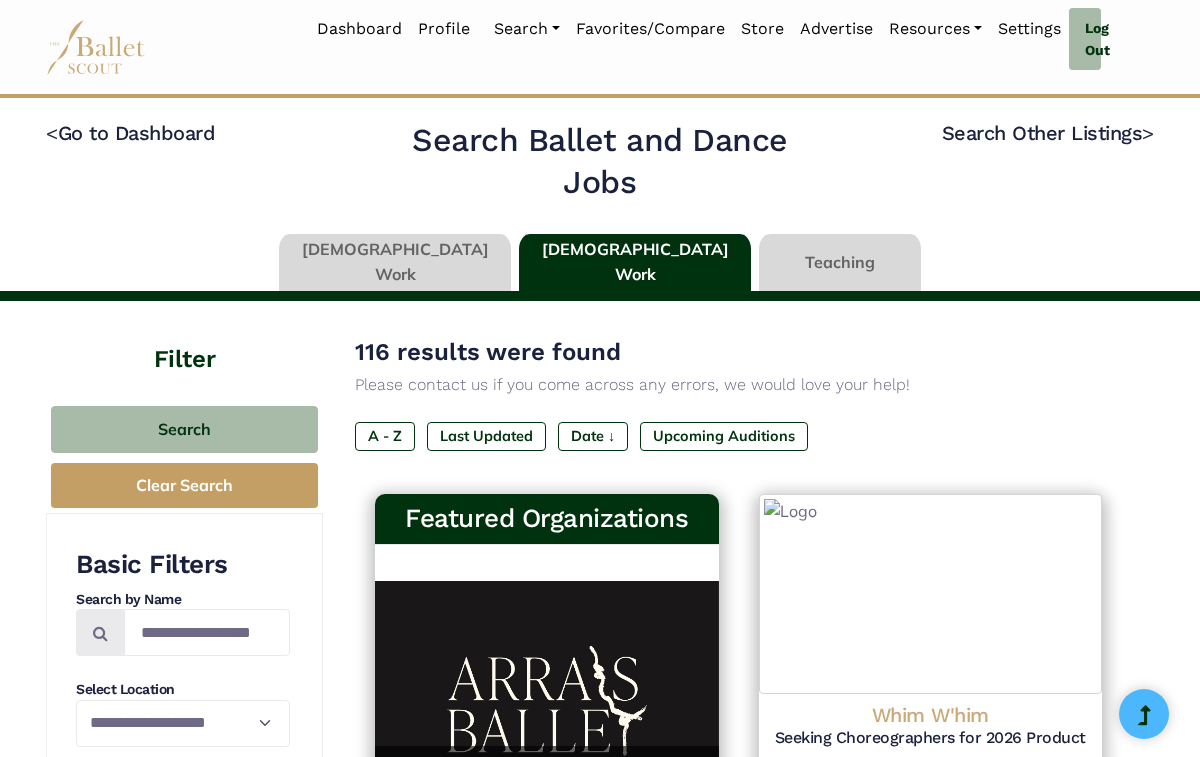 scroll, scrollTop: 0, scrollLeft: 0, axis: both 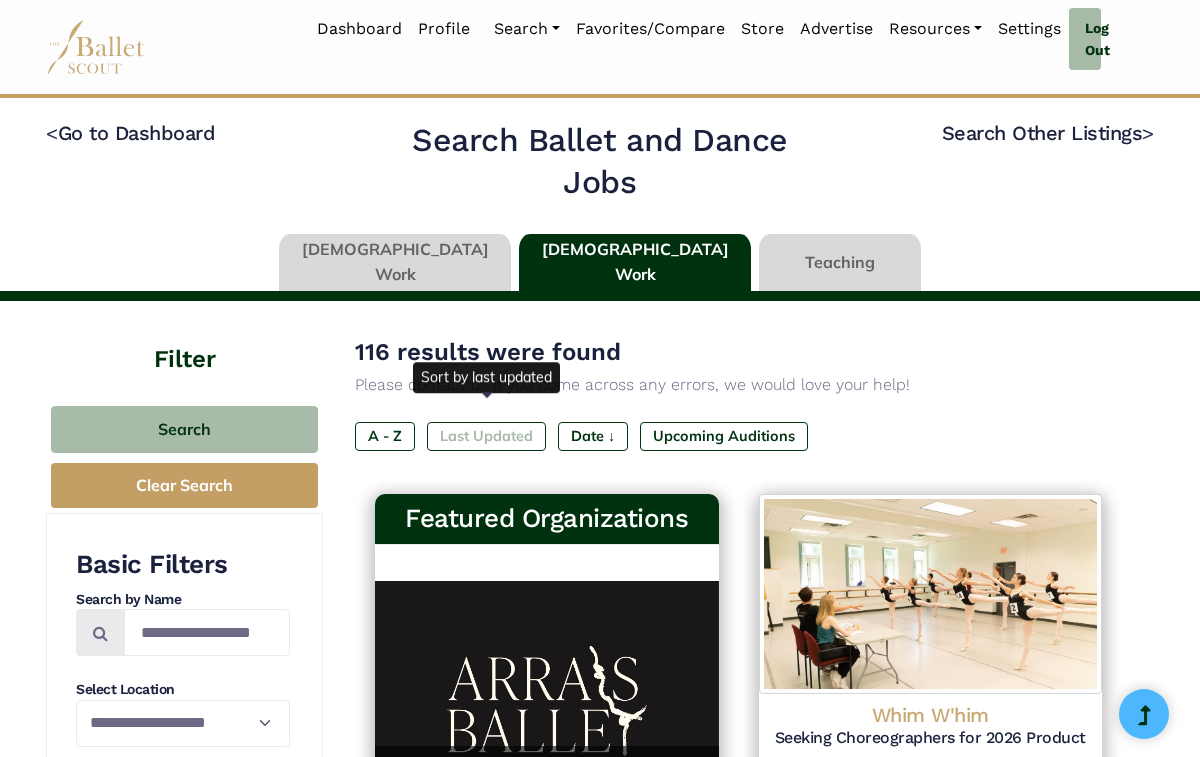 click on "Last Updated" at bounding box center (486, 436) 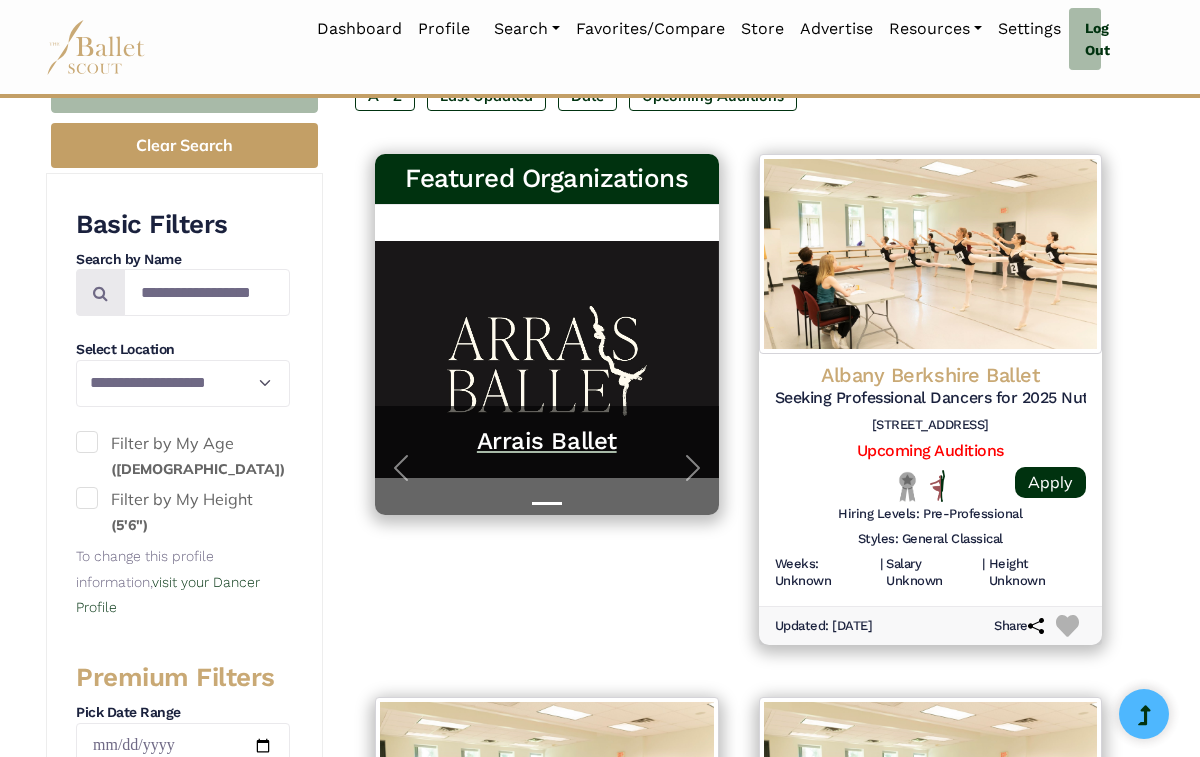 scroll, scrollTop: 188, scrollLeft: 0, axis: vertical 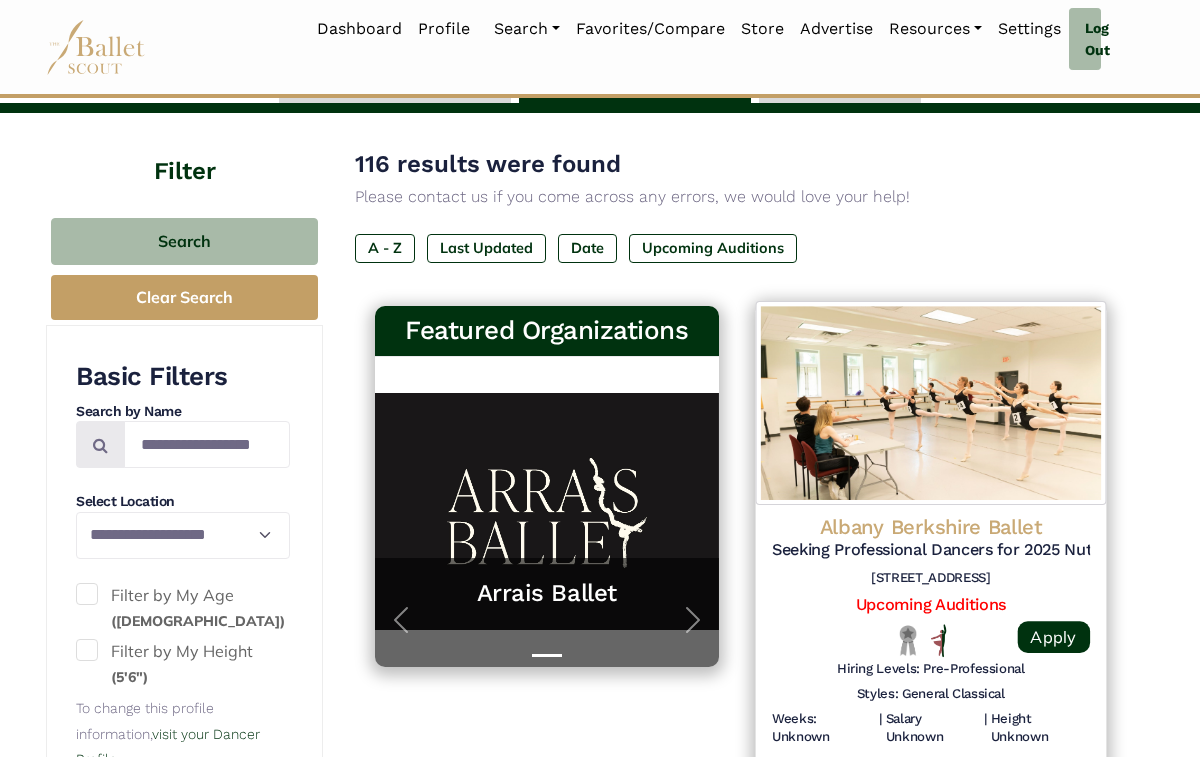 click at bounding box center [930, 403] 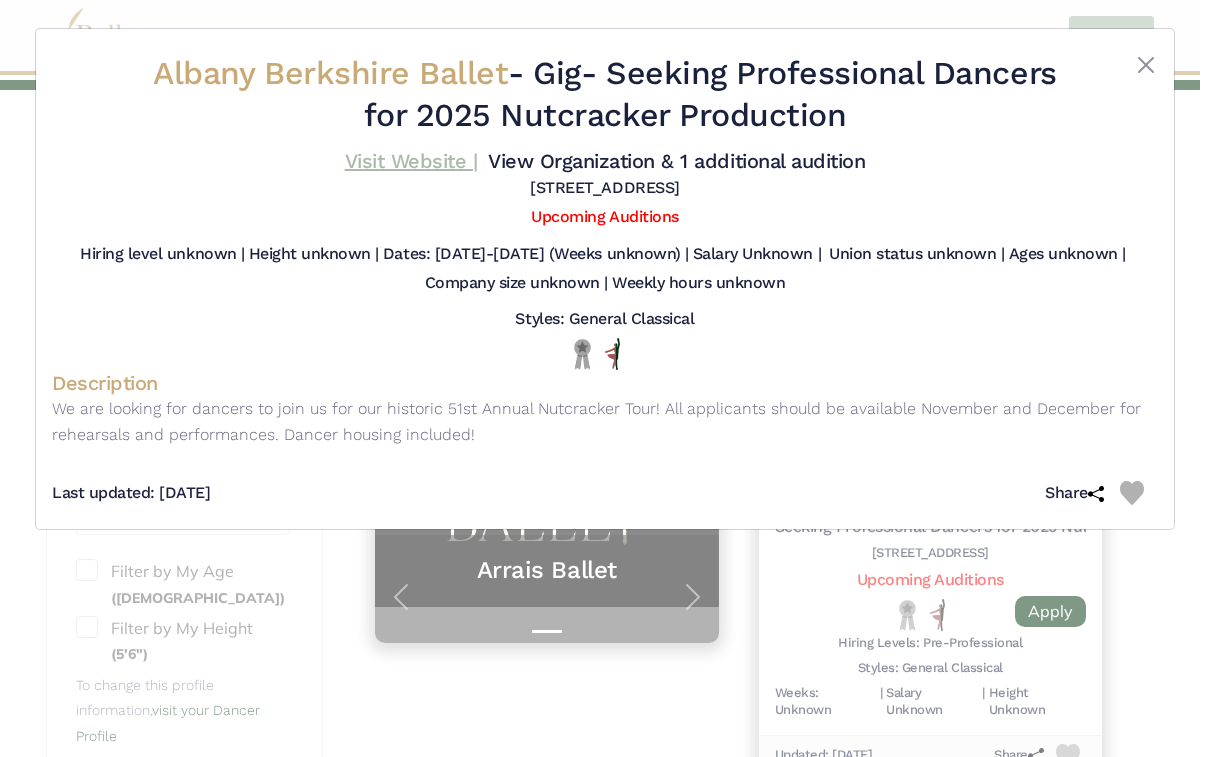 click on "Visit Website |" at bounding box center (411, 161) 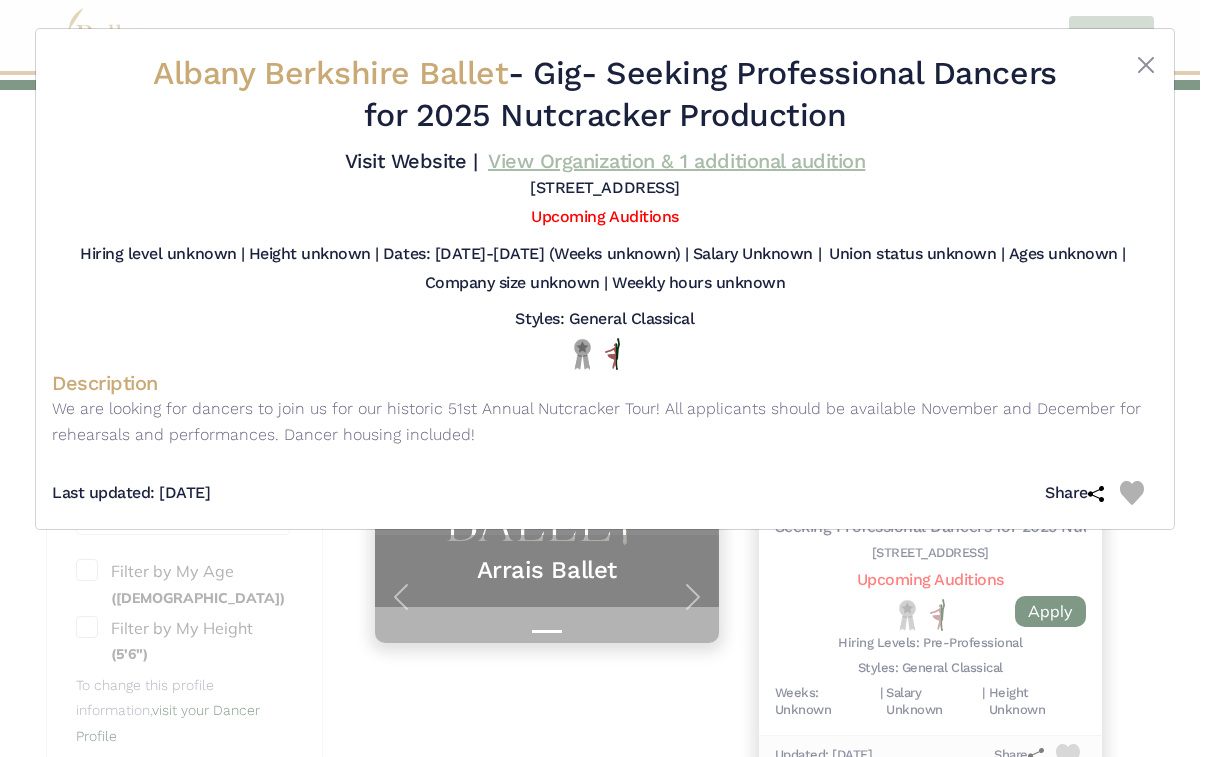 click on "View Organization
& 1 additional audition" at bounding box center (676, 161) 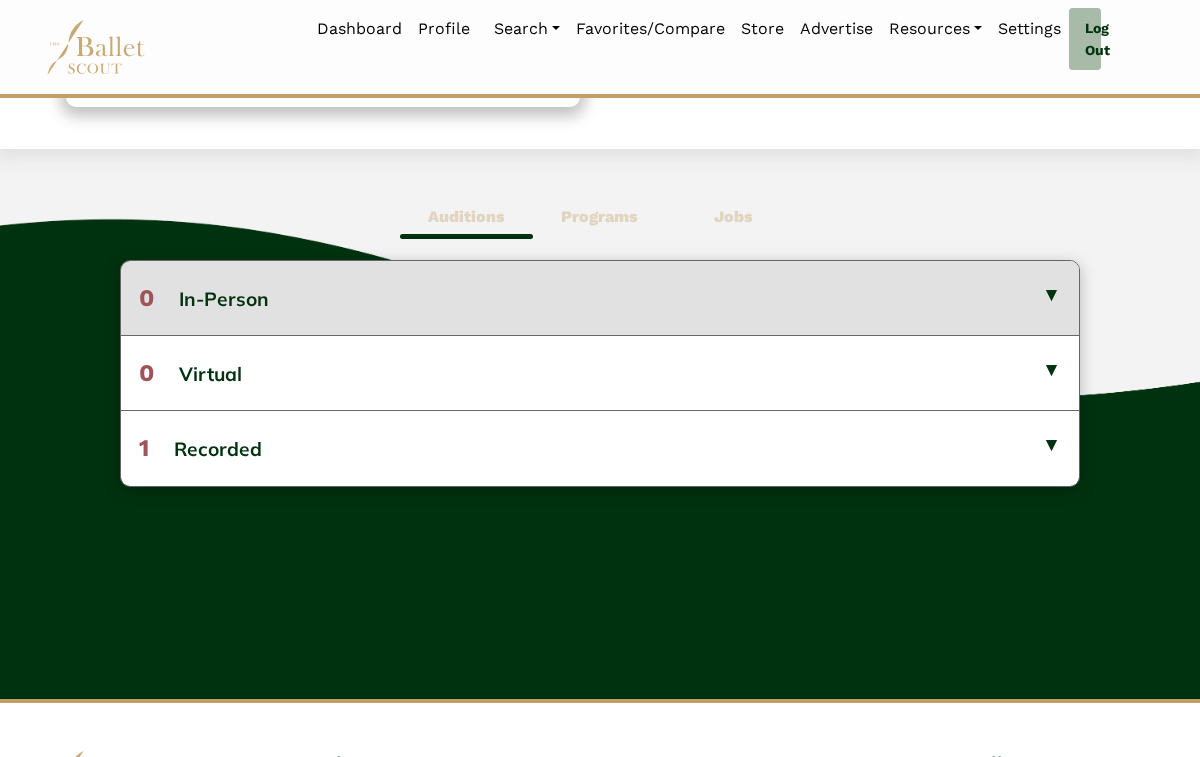 scroll, scrollTop: 0, scrollLeft: 0, axis: both 